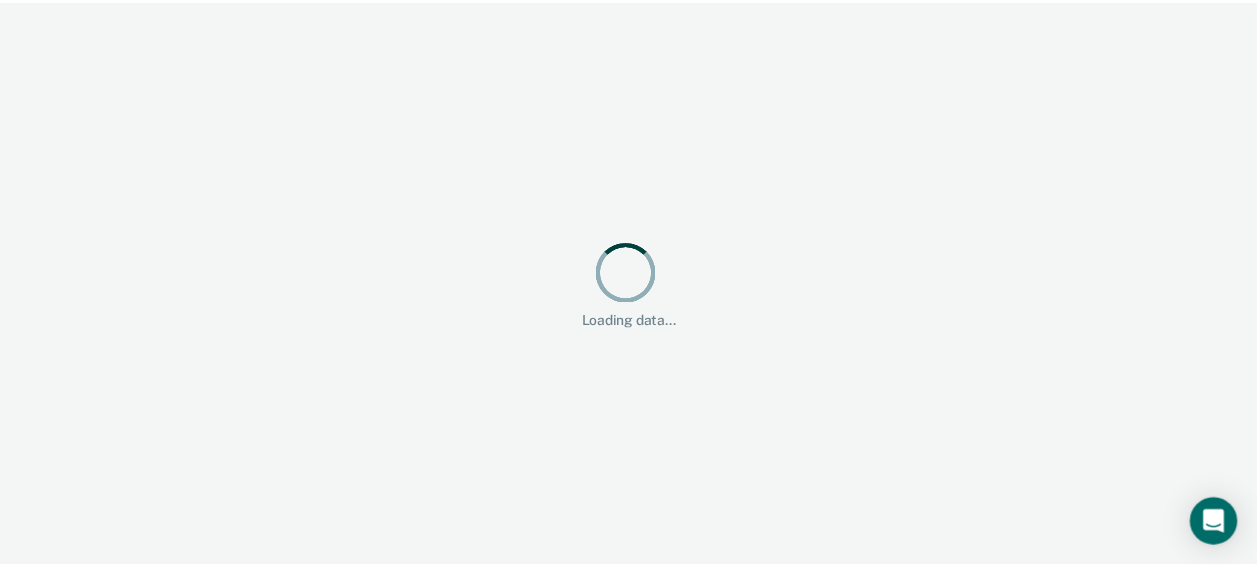 scroll, scrollTop: 0, scrollLeft: 0, axis: both 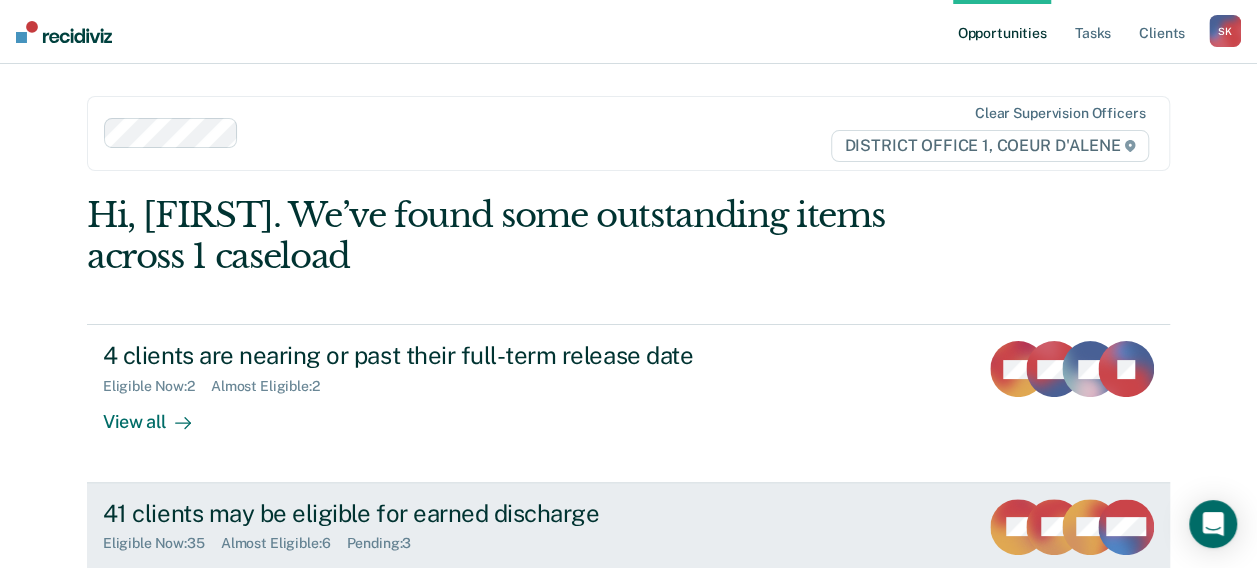 click on "41 clients may be eligible for earned discharge" at bounding box center (454, 513) 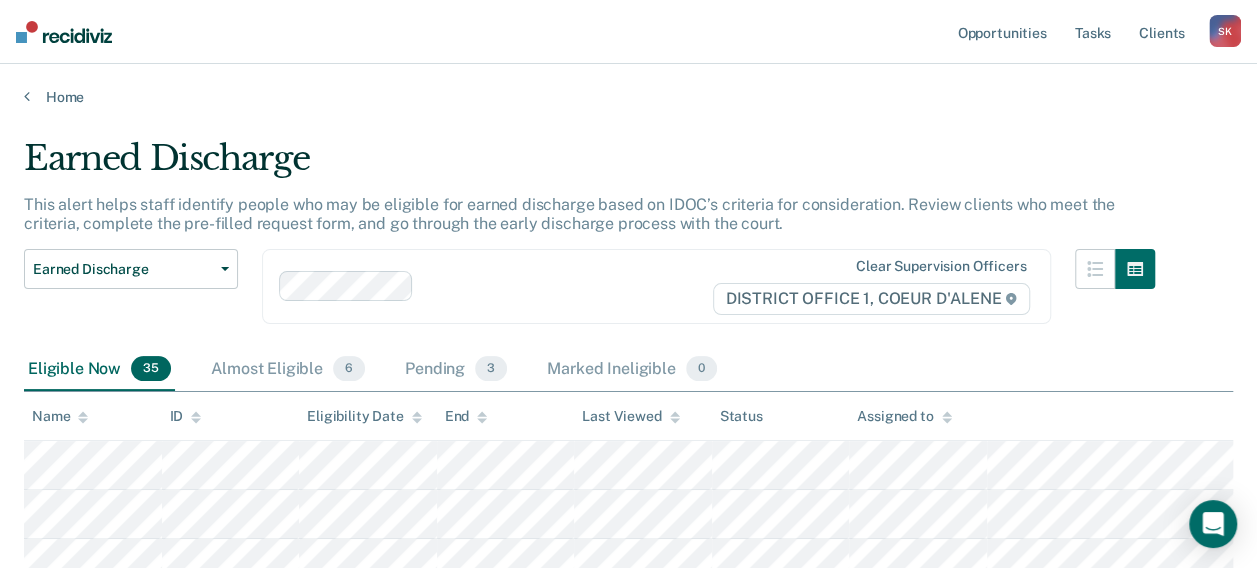 click on "Opportunities Tasks Client s [LAST], [FIRST] S K Profile How it works Log Out" at bounding box center [628, 32] 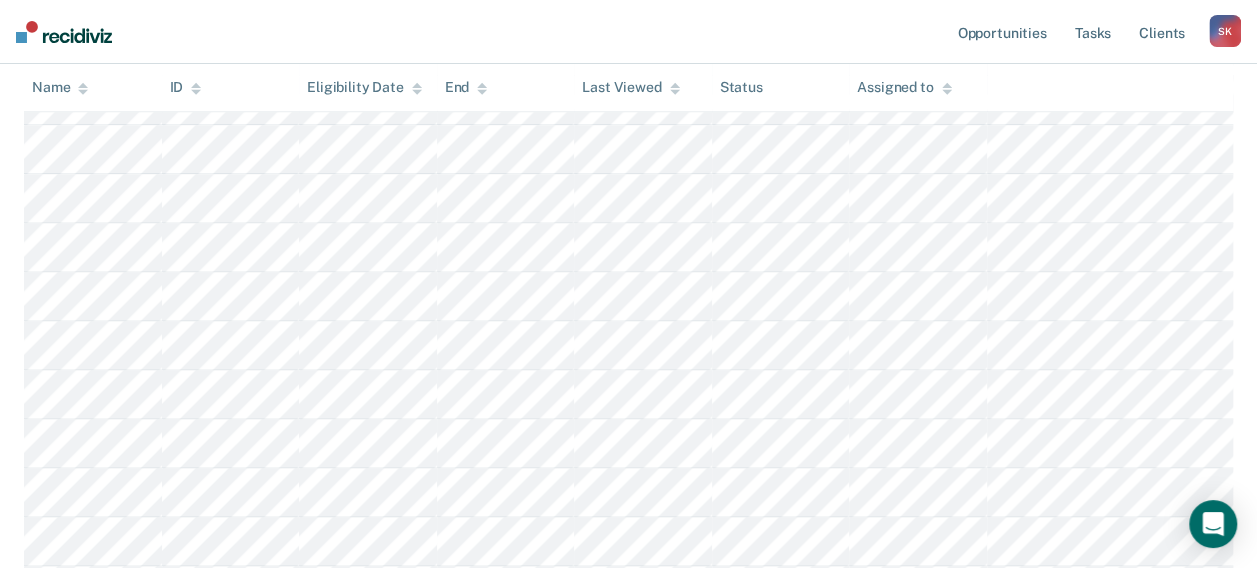 scroll, scrollTop: 1200, scrollLeft: 0, axis: vertical 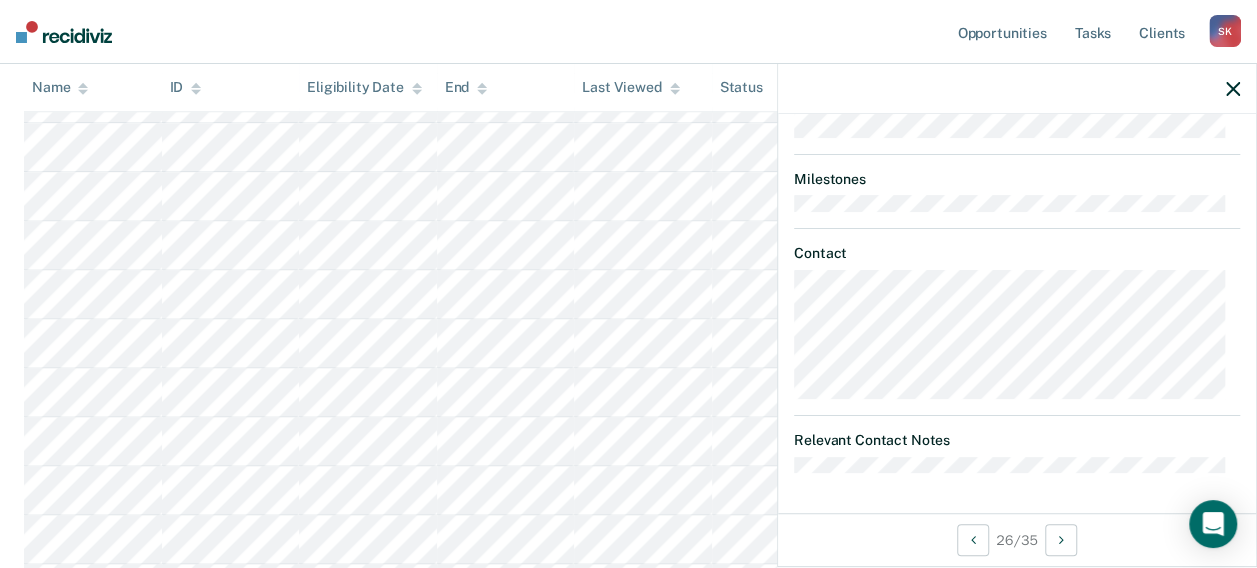 click on "Opportunities Tasks Client s [LAST], [FIRST] S K Profile How it works Log Out" at bounding box center [628, 32] 